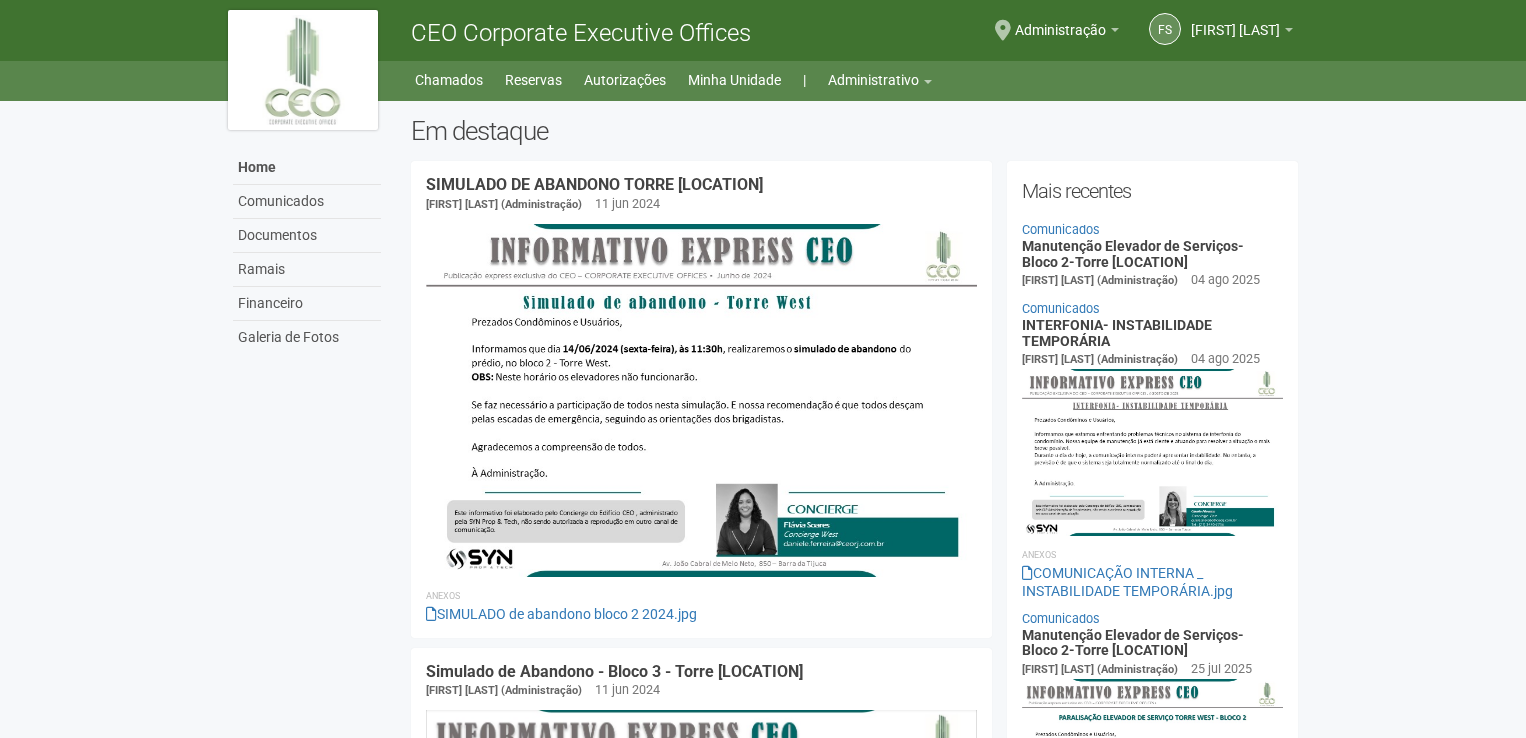 scroll, scrollTop: 0, scrollLeft: 0, axis: both 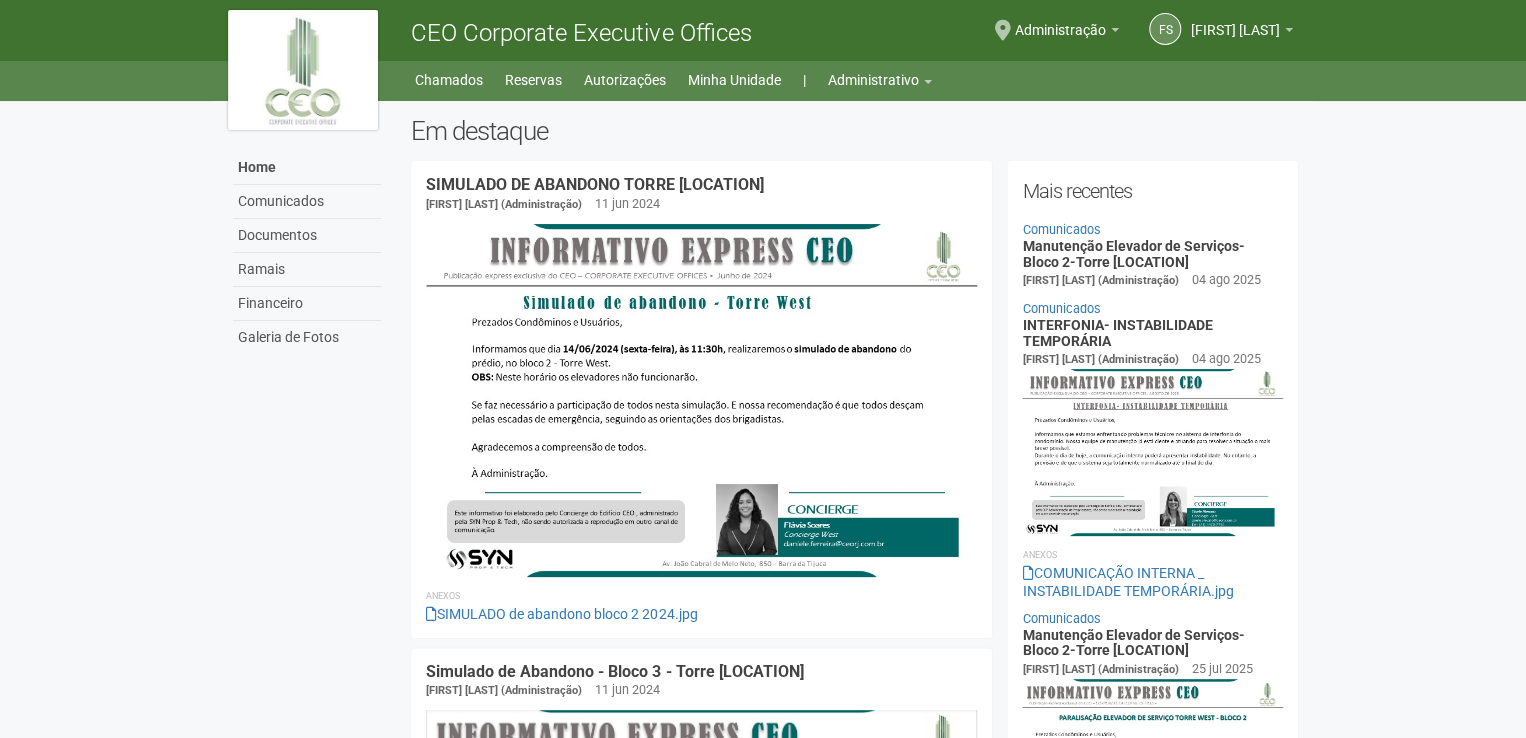 click on "[FIRST] [LAST] (Administração)" at bounding box center [1100, 281] 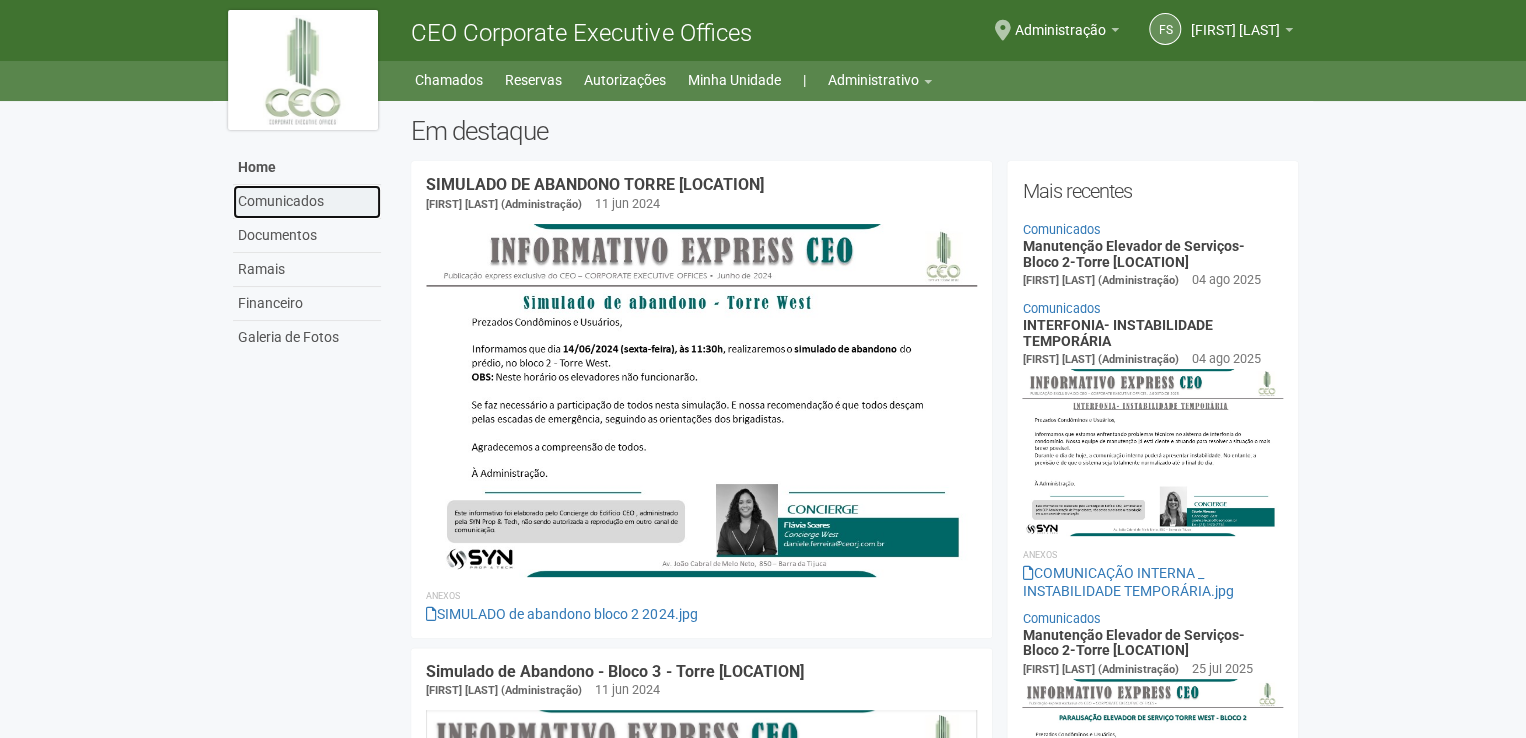 click on "Comunicados" at bounding box center [307, 202] 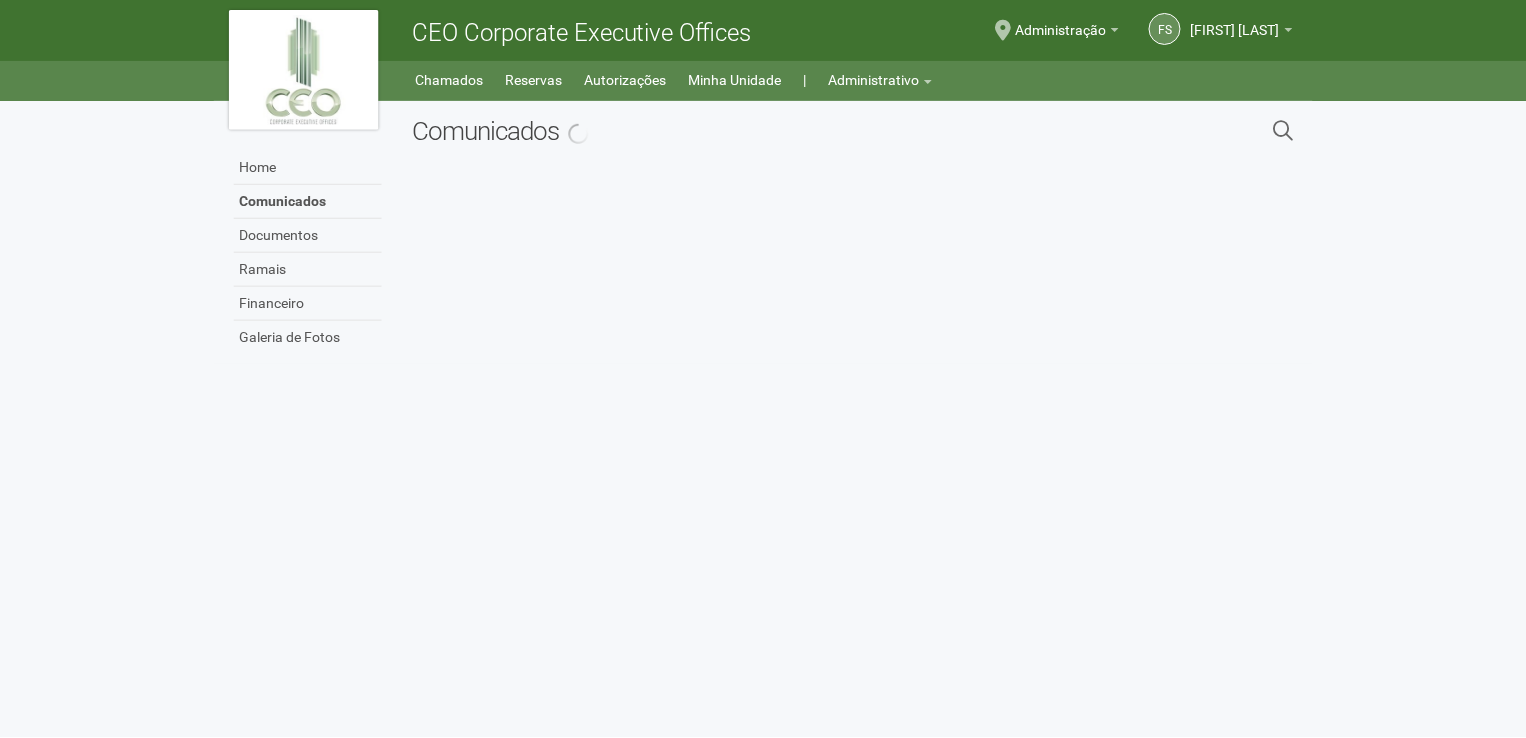 scroll, scrollTop: 0, scrollLeft: 0, axis: both 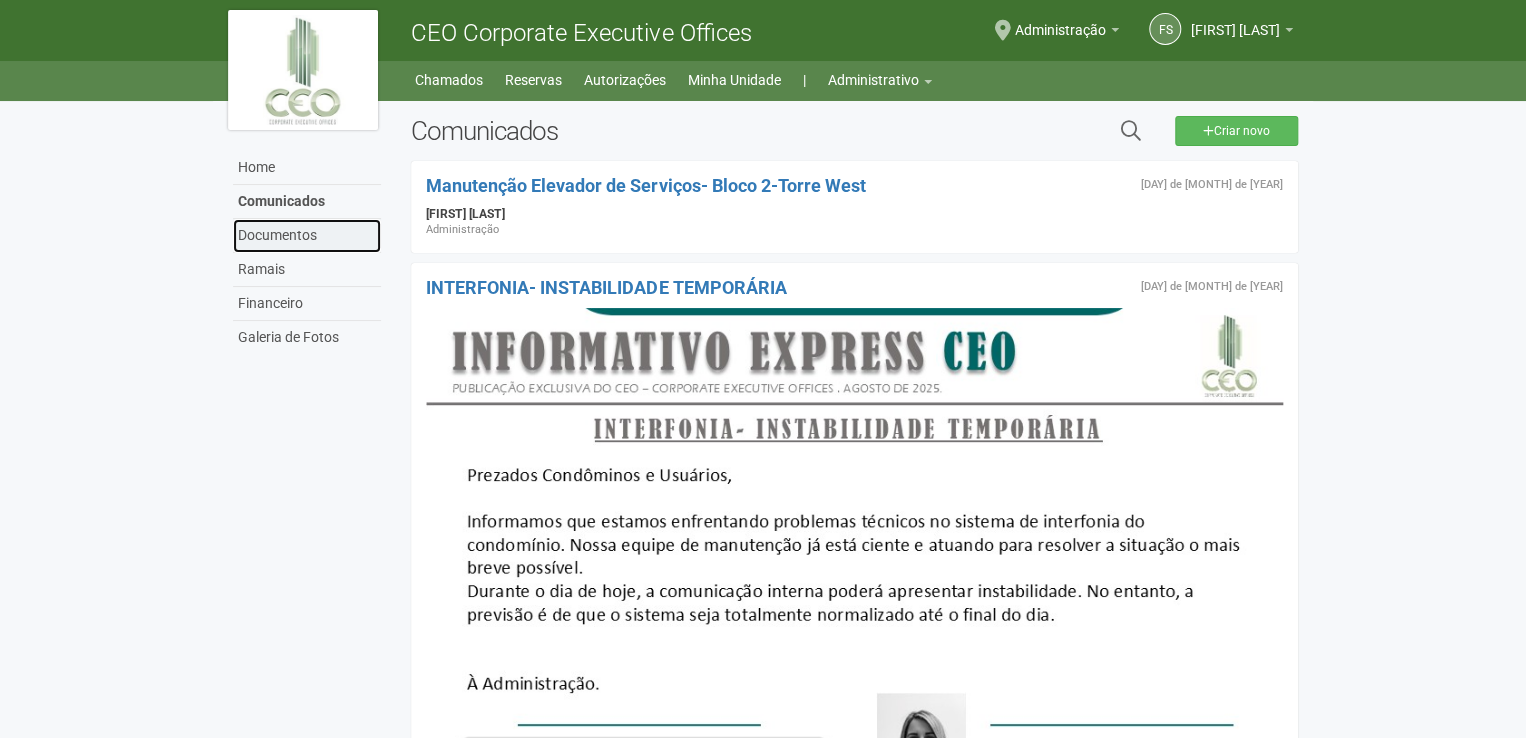 click on "Documentos" at bounding box center (307, 236) 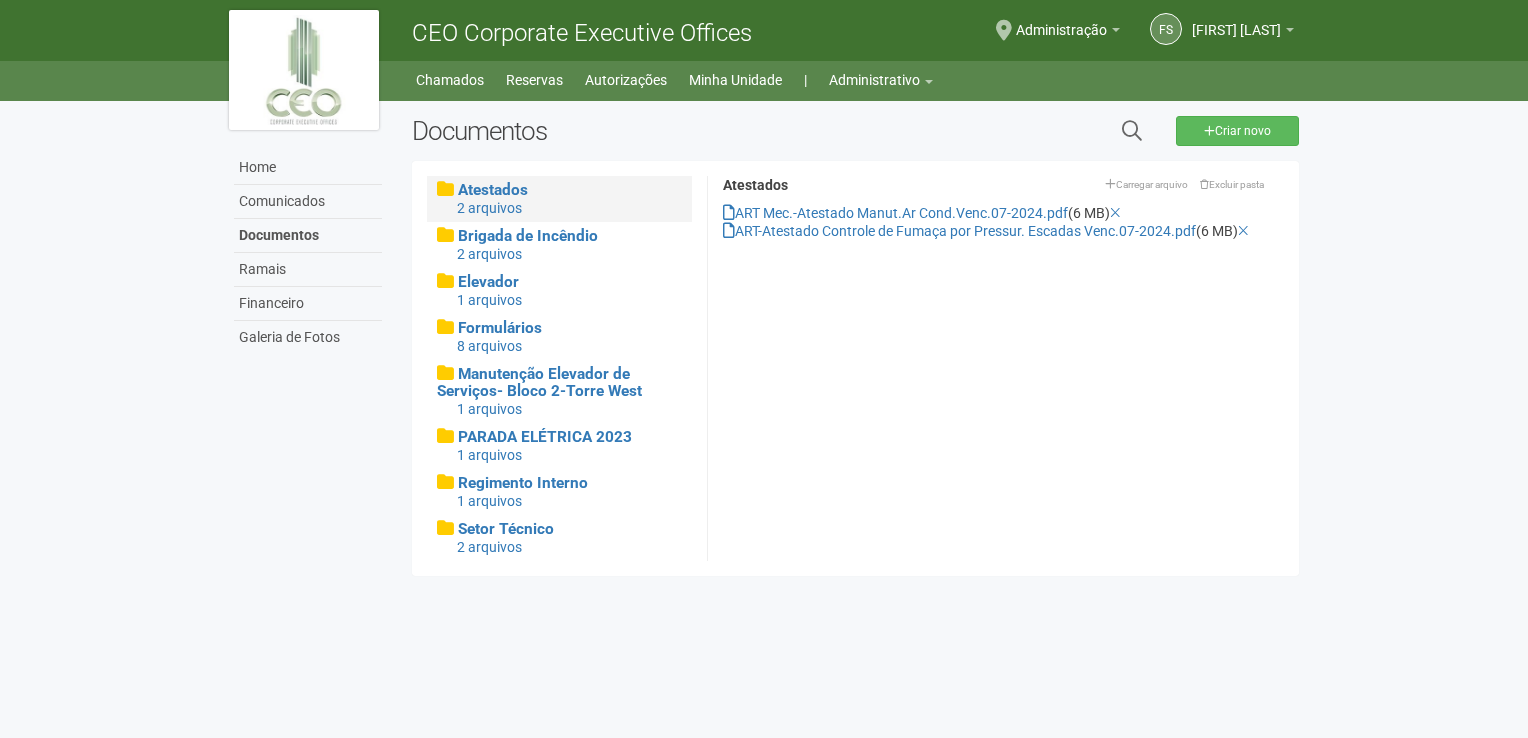 scroll, scrollTop: 0, scrollLeft: 0, axis: both 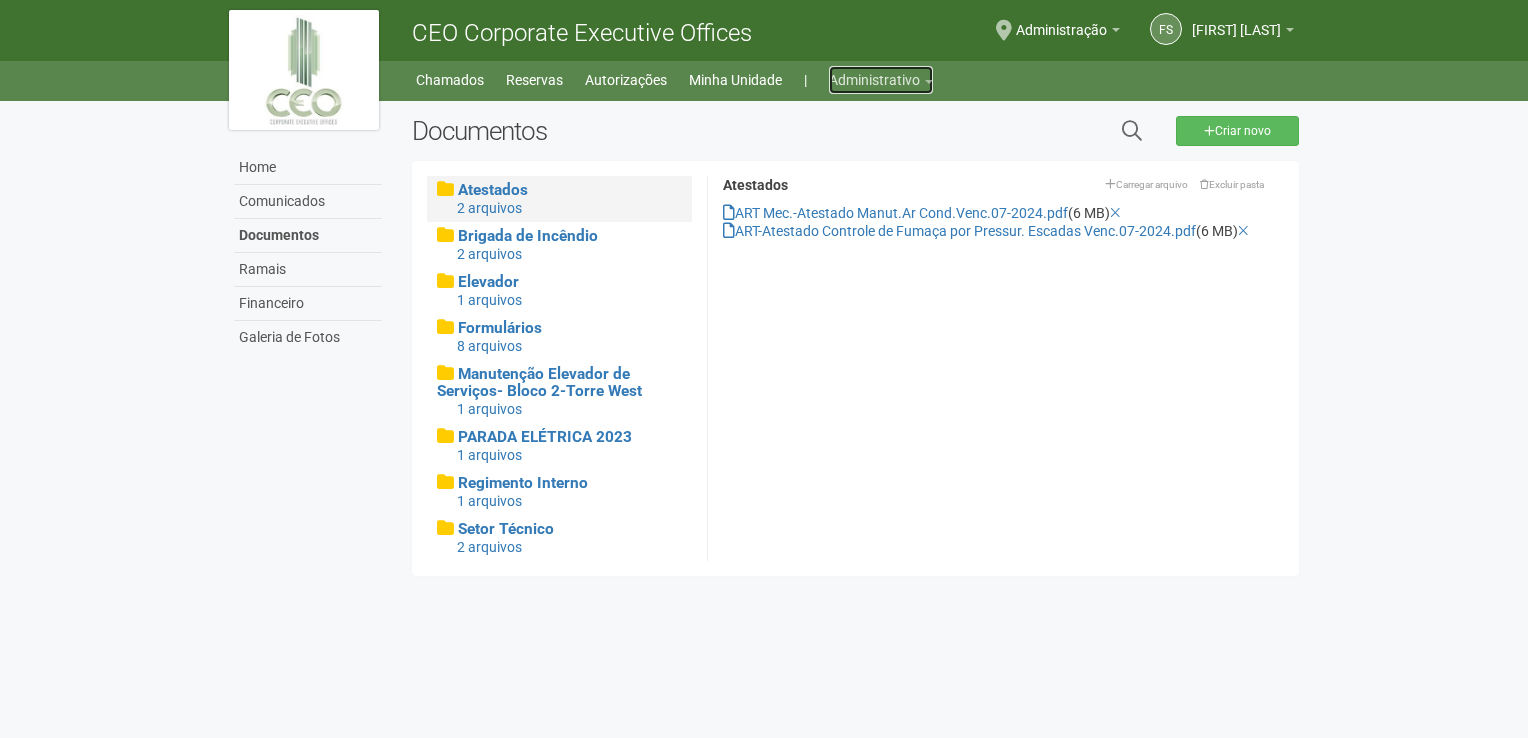 click on "Administrativo" at bounding box center [881, 80] 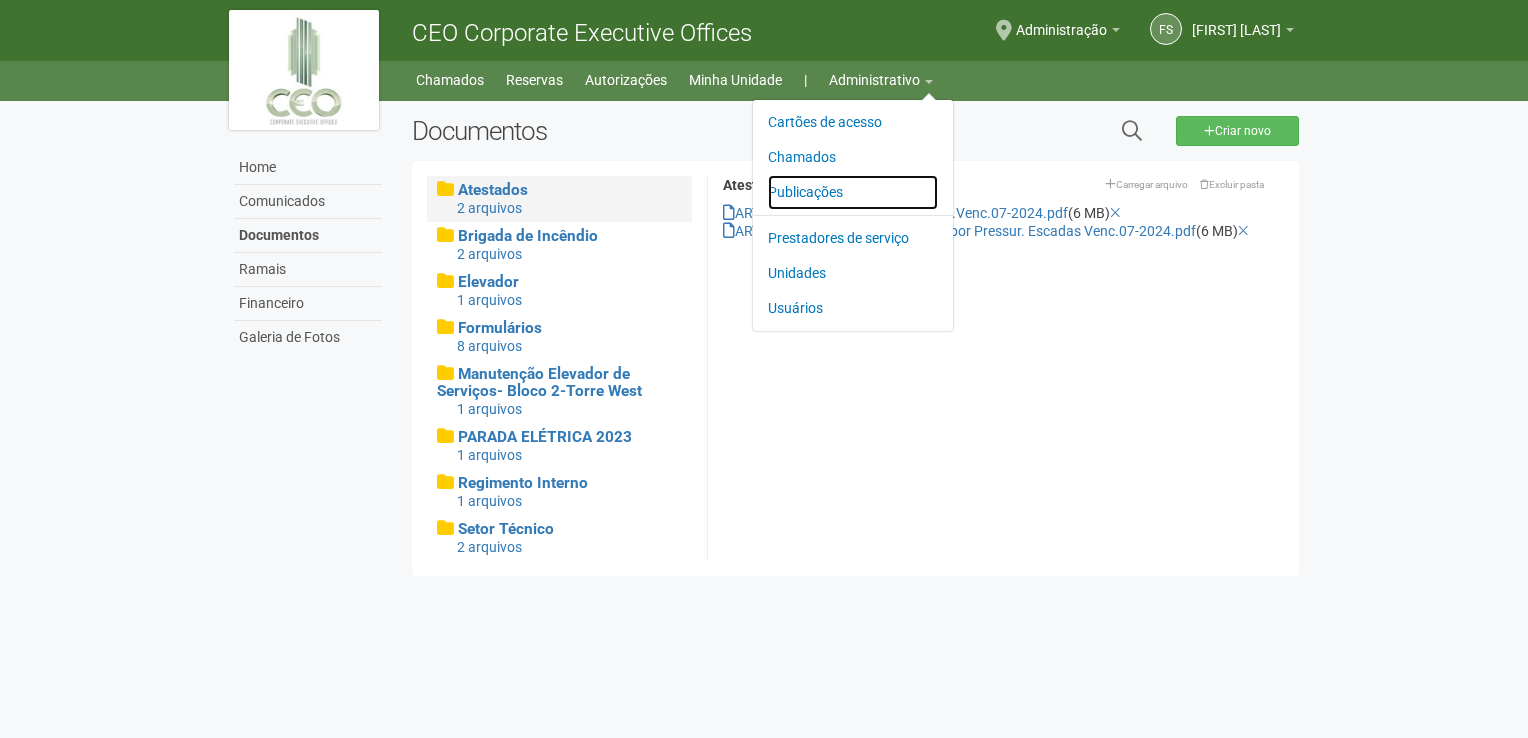 click on "Publicações" at bounding box center [853, 192] 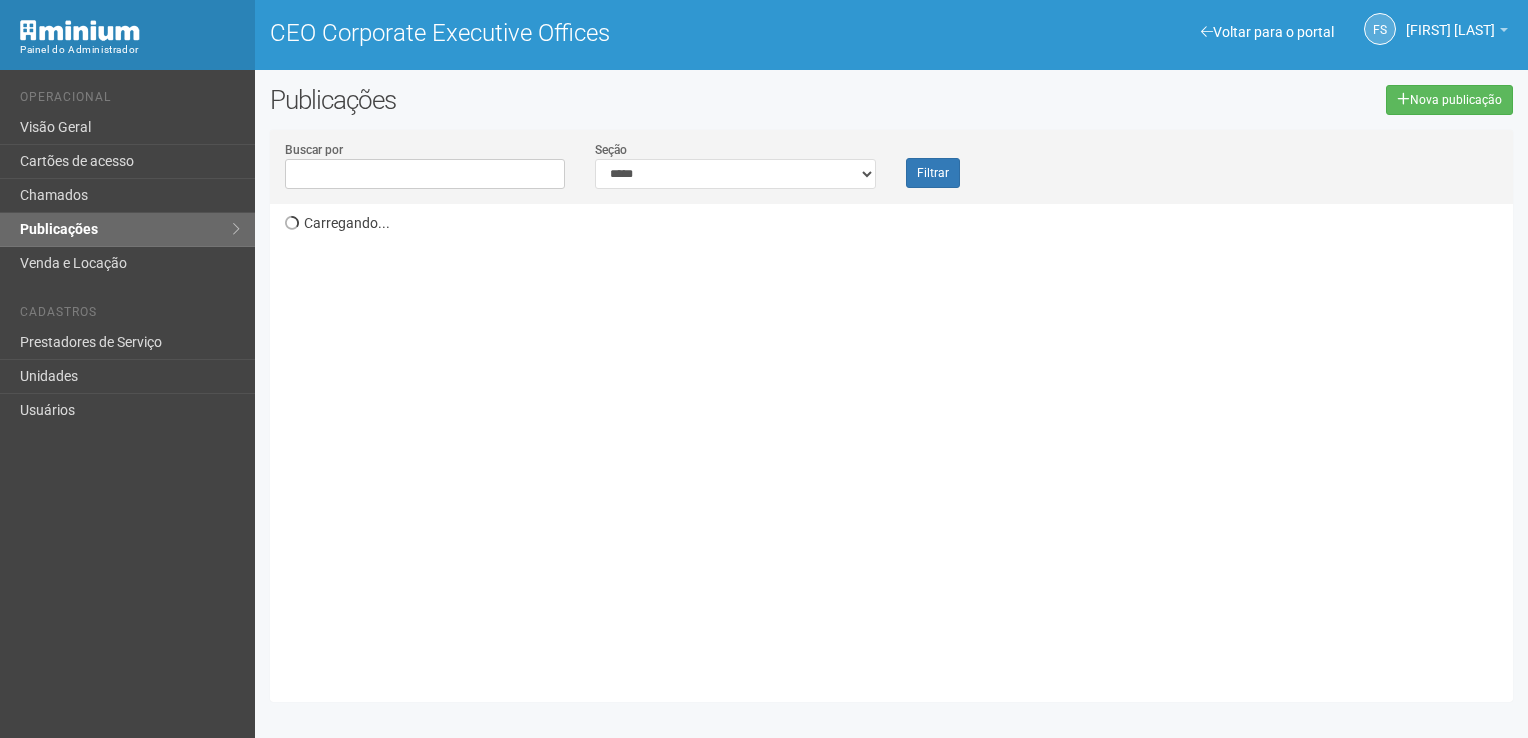 scroll, scrollTop: 0, scrollLeft: 0, axis: both 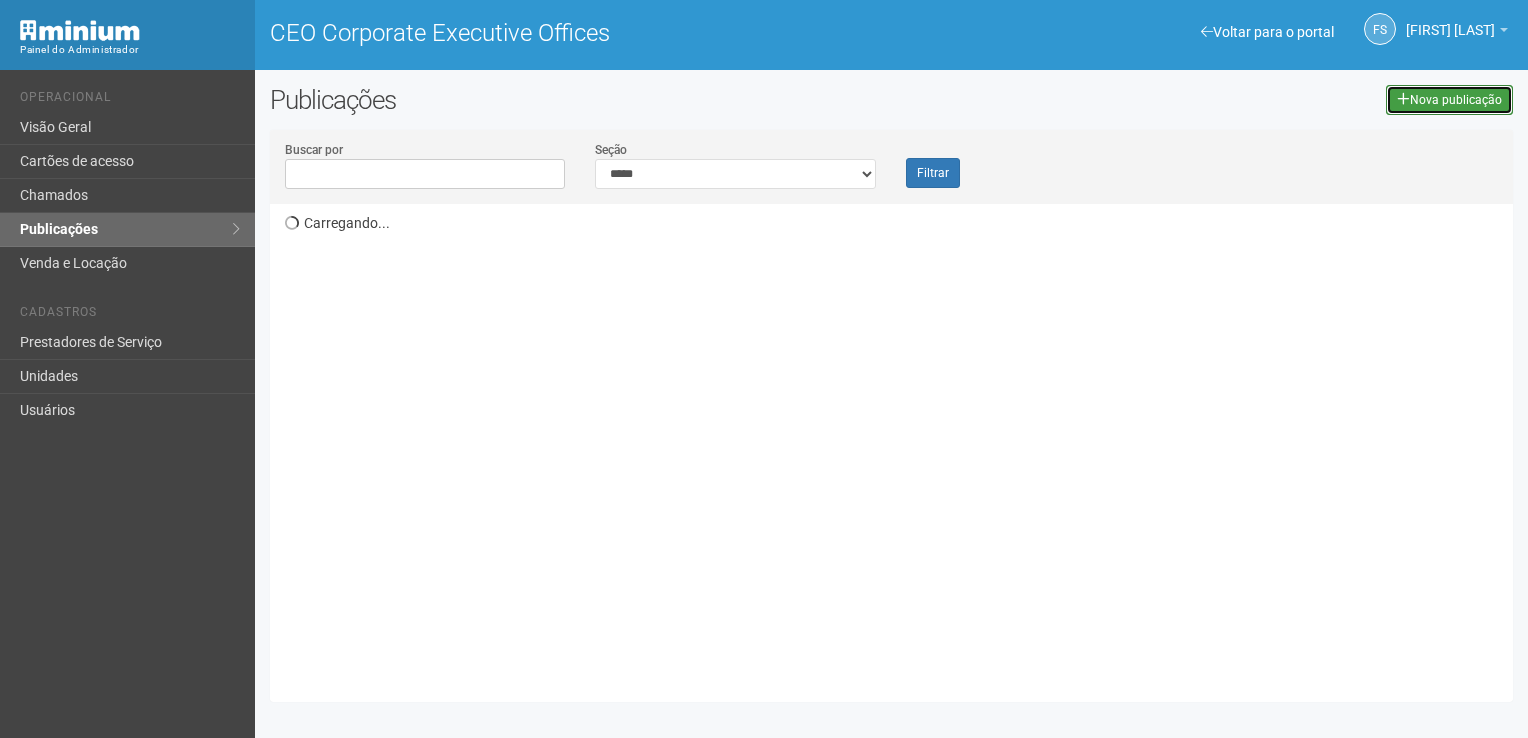 drag, startPoint x: 1448, startPoint y: 95, endPoint x: 1442, endPoint y: 85, distance: 11.661903 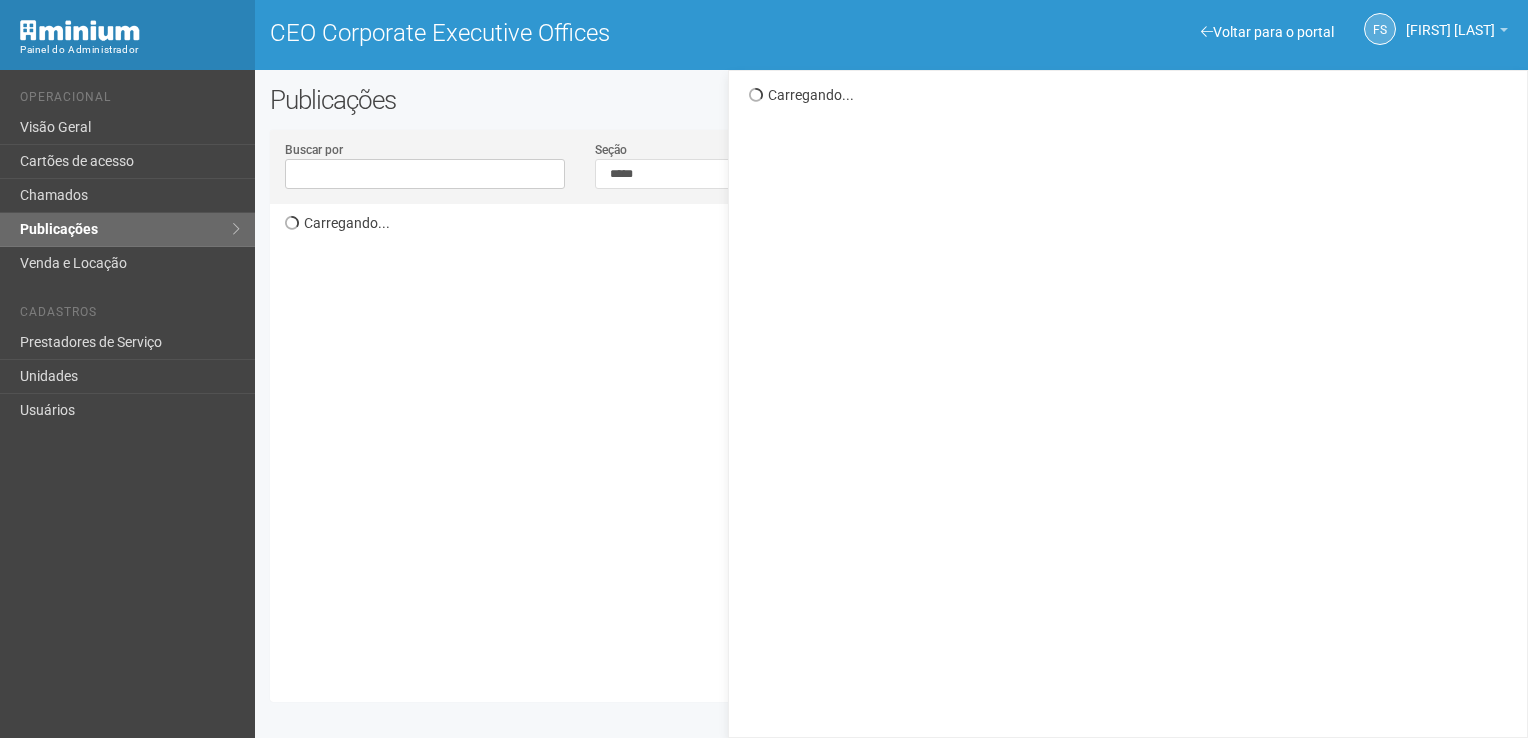 drag, startPoint x: 536, startPoint y: 418, endPoint x: 536, endPoint y: 402, distance: 16 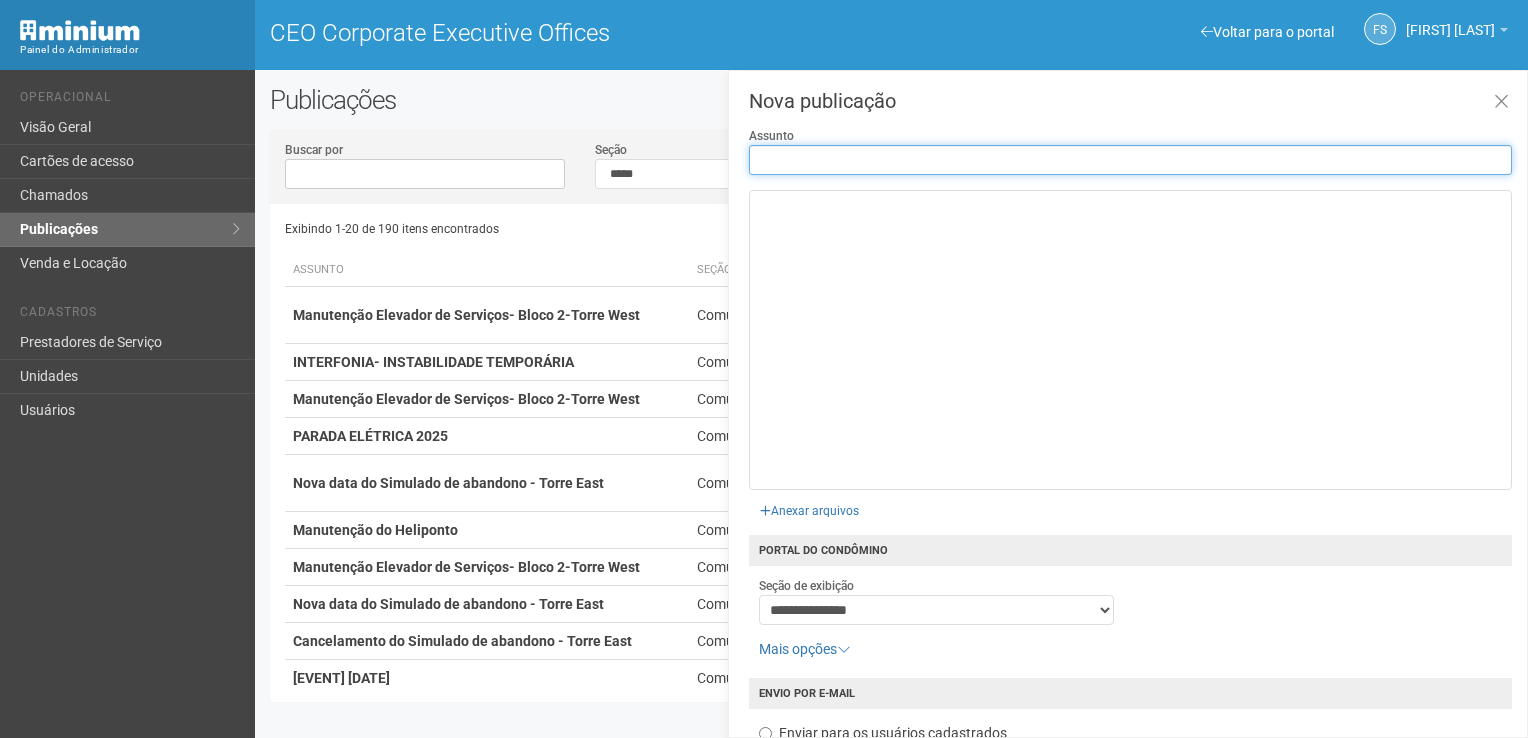 click on "**********" at bounding box center [1130, 545] 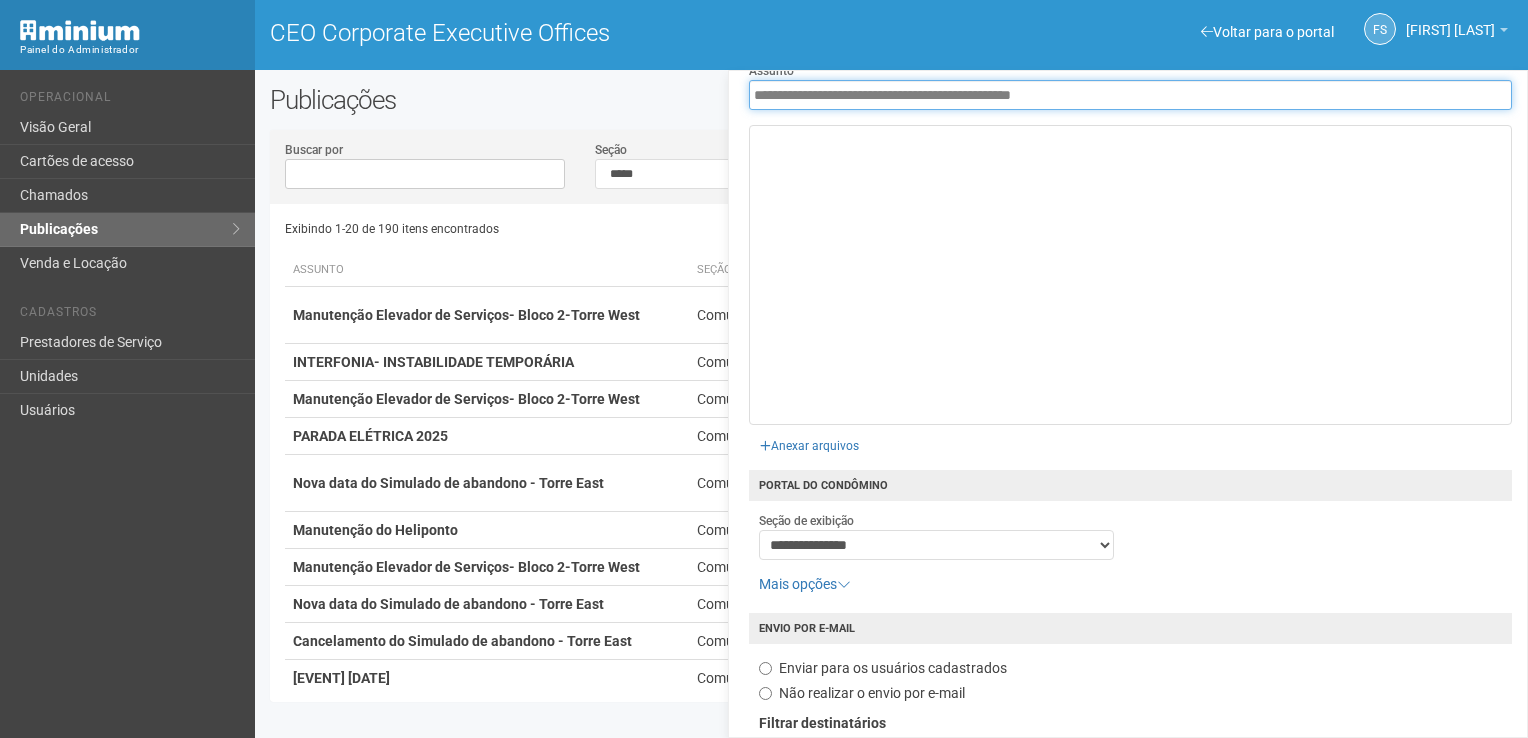 scroll, scrollTop: 100, scrollLeft: 0, axis: vertical 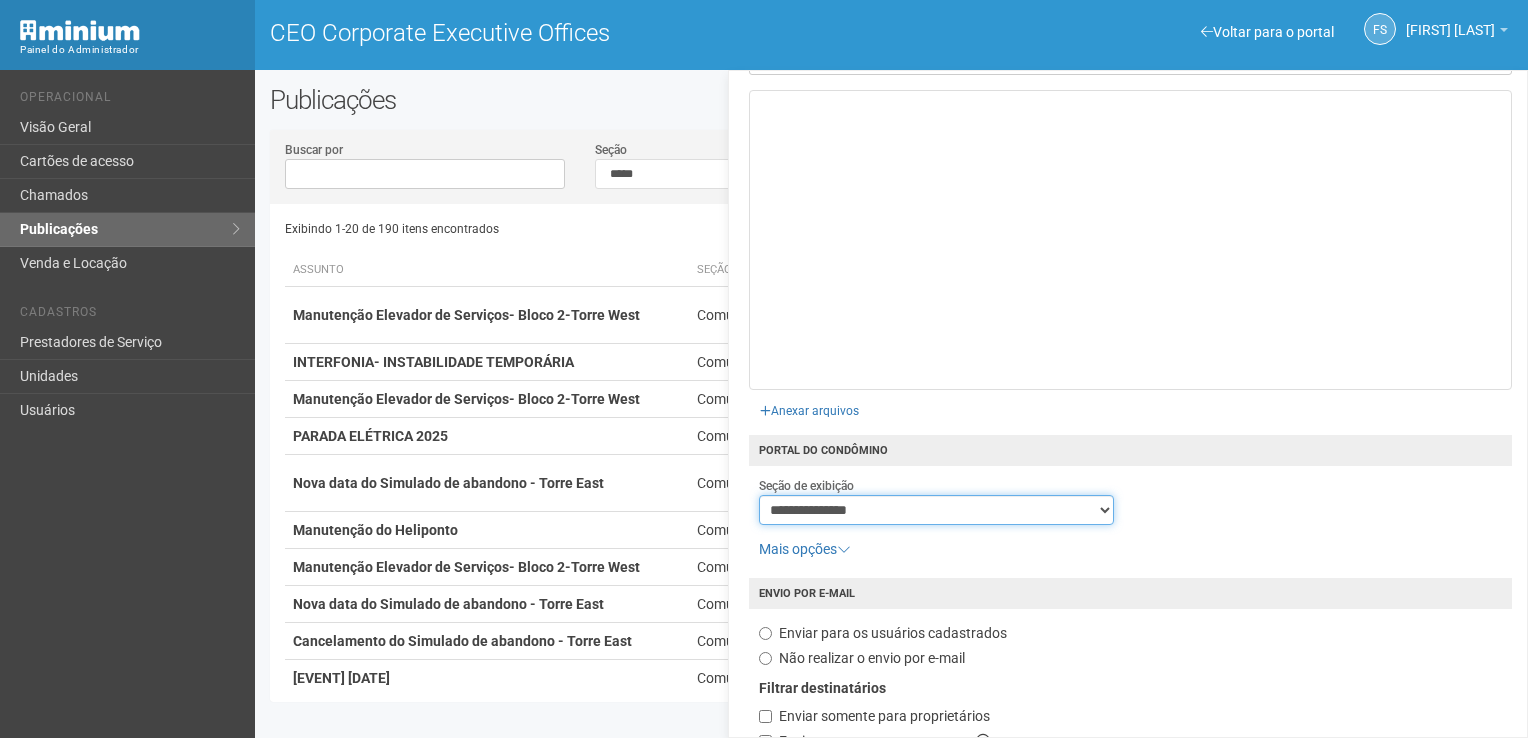 click on "**********" at bounding box center (937, 510) 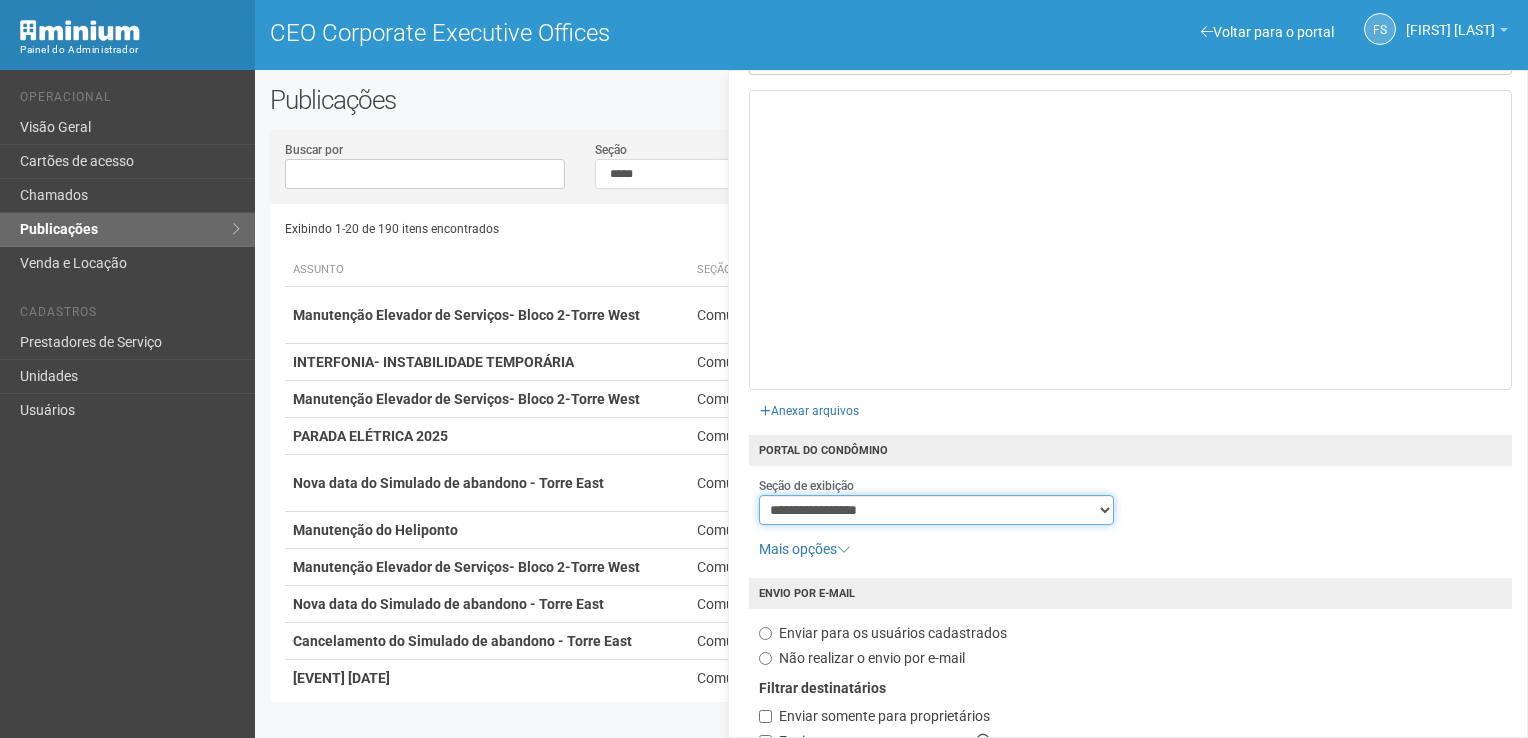 click on "**********" at bounding box center (937, 510) 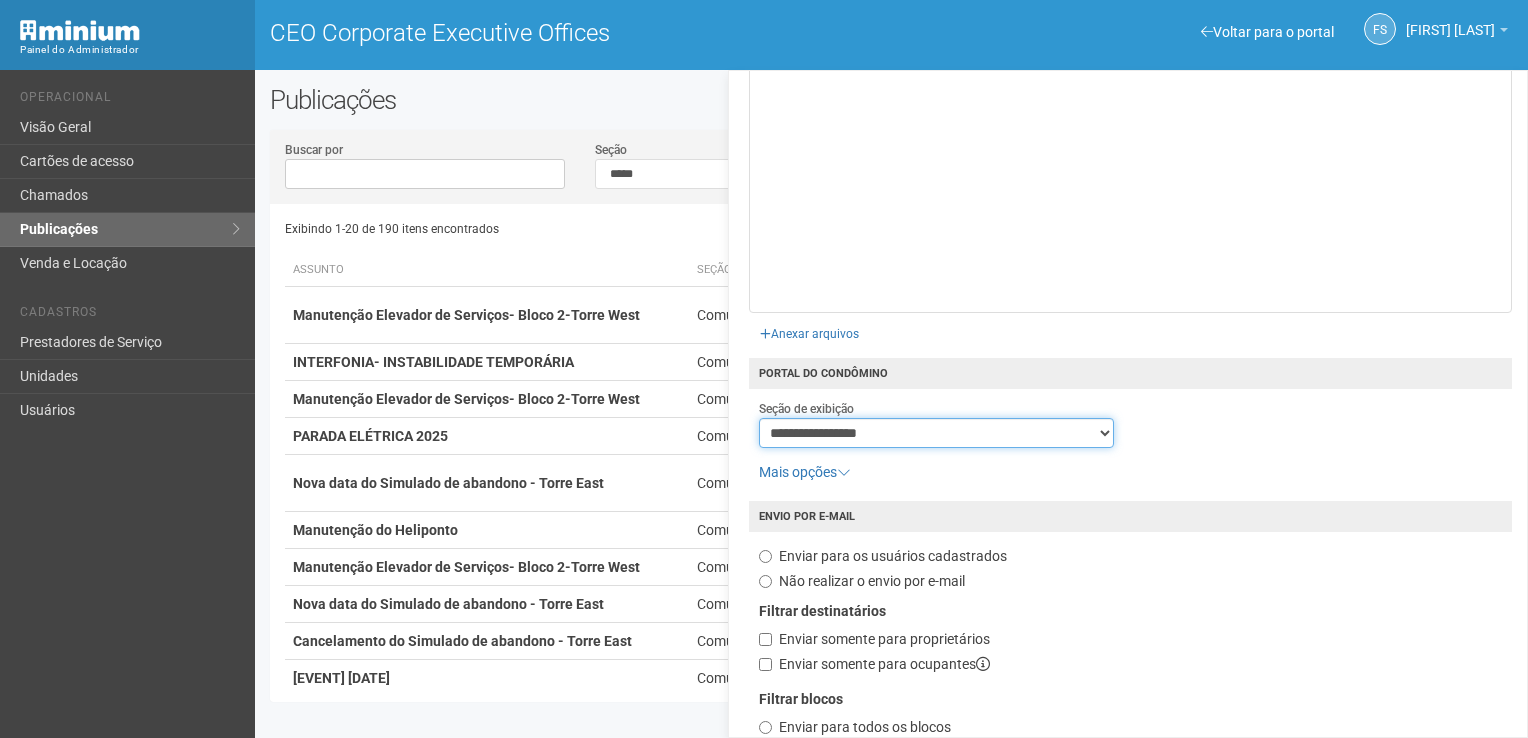 scroll, scrollTop: 260, scrollLeft: 0, axis: vertical 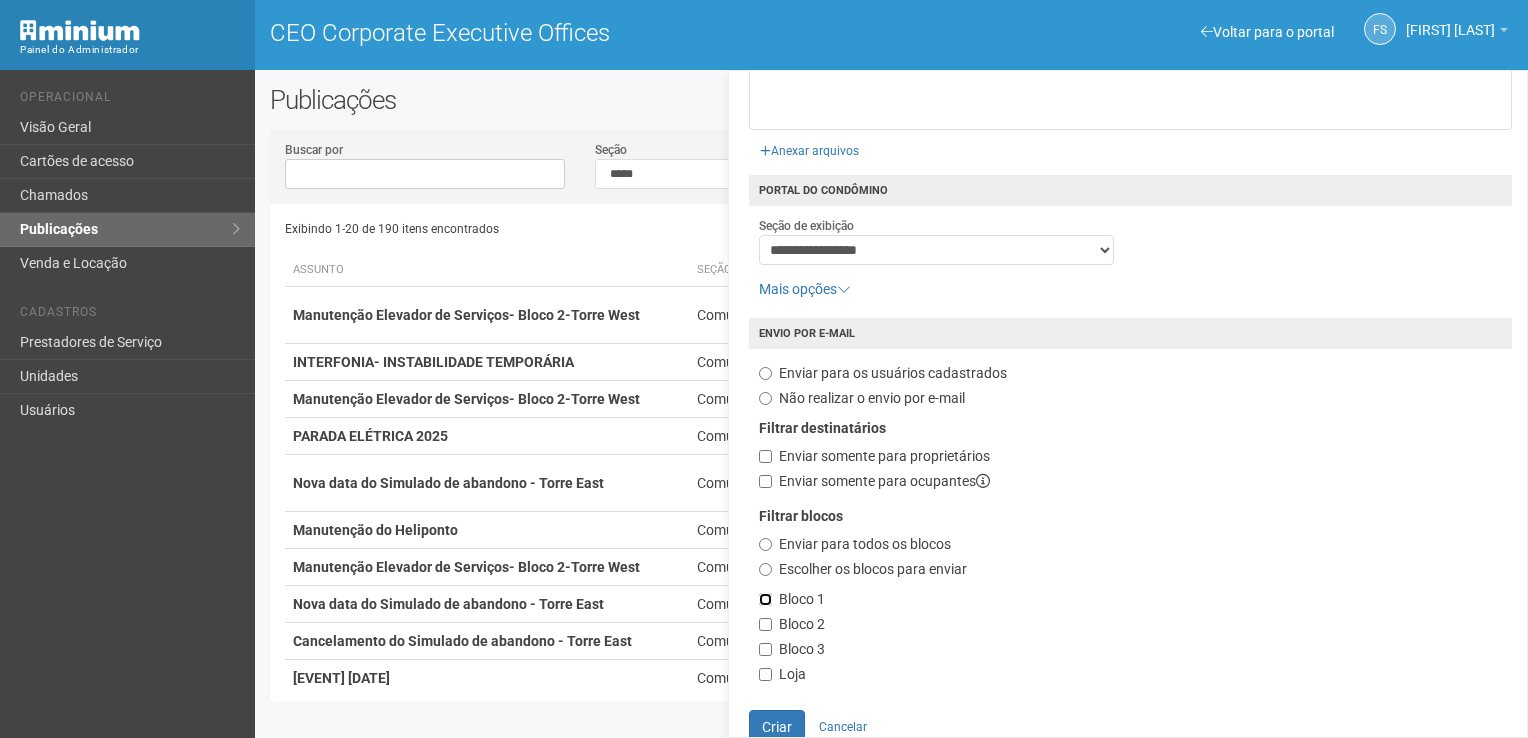 click on "Bloco 1" at bounding box center (792, 600) 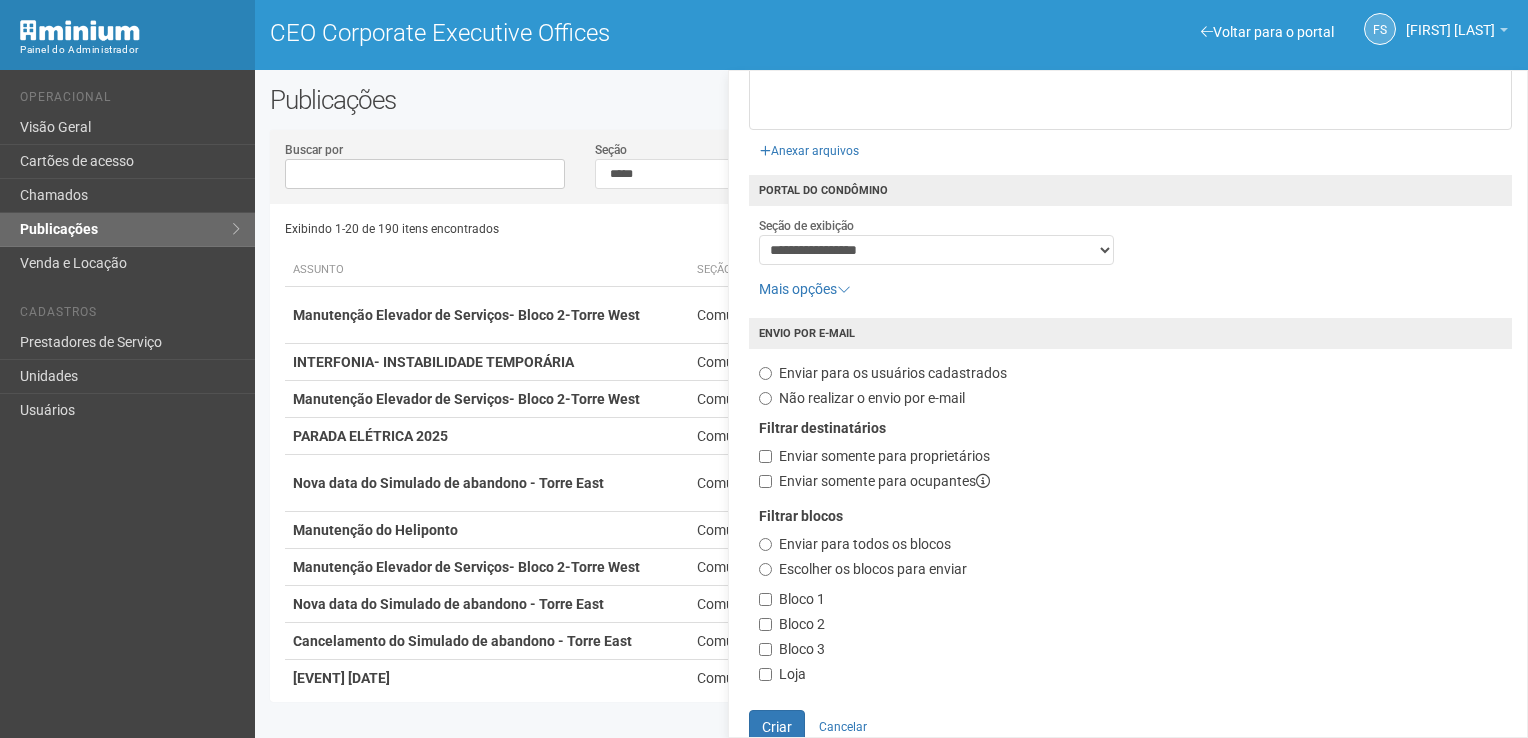click on "Filtrar blocos
Enviar para todos os blocos
Escolher os blocos para enviar
Bloco 1
Bloco 2
Bloco 3
Loja" at bounding box center [1130, 603] 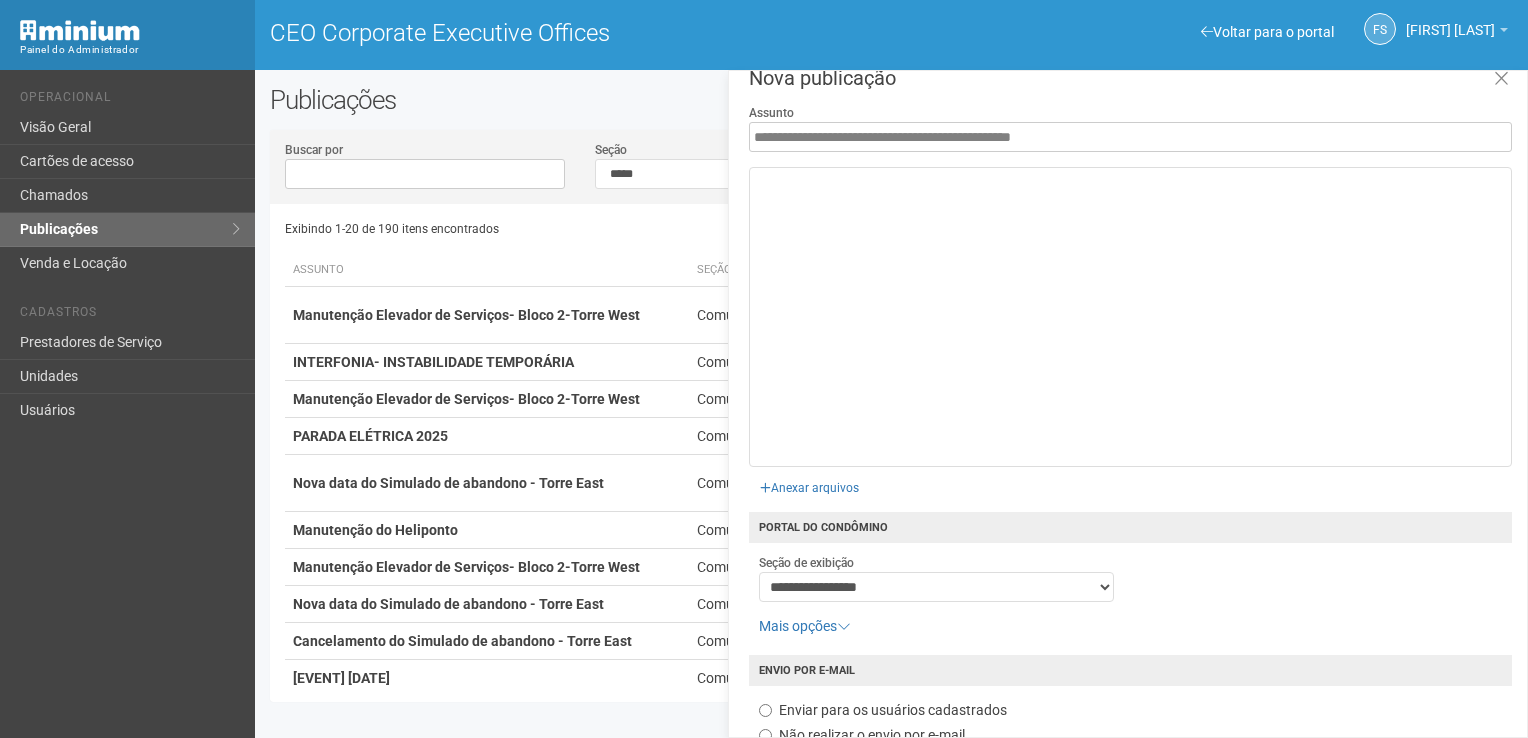 scroll, scrollTop: 0, scrollLeft: 0, axis: both 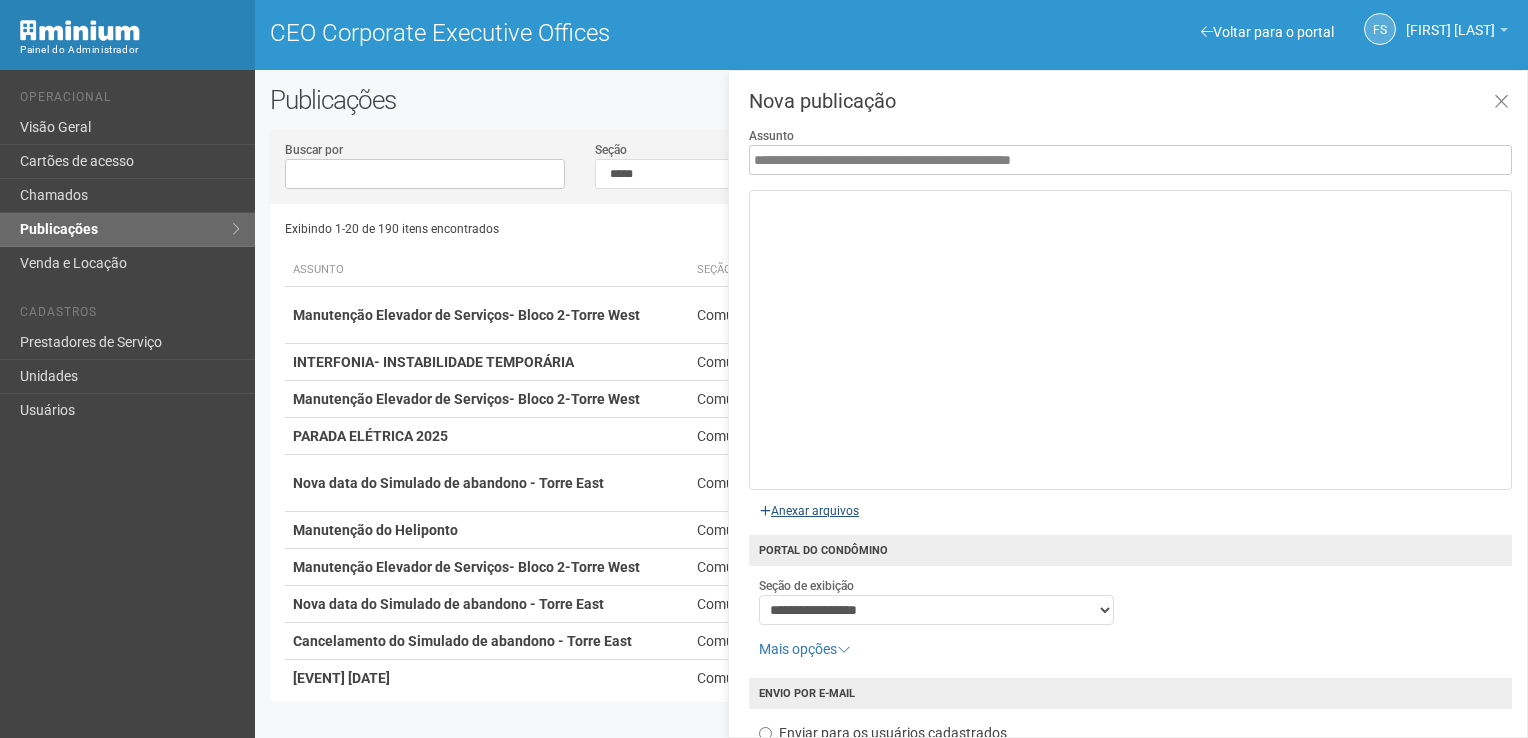 click at bounding box center (583, 508) 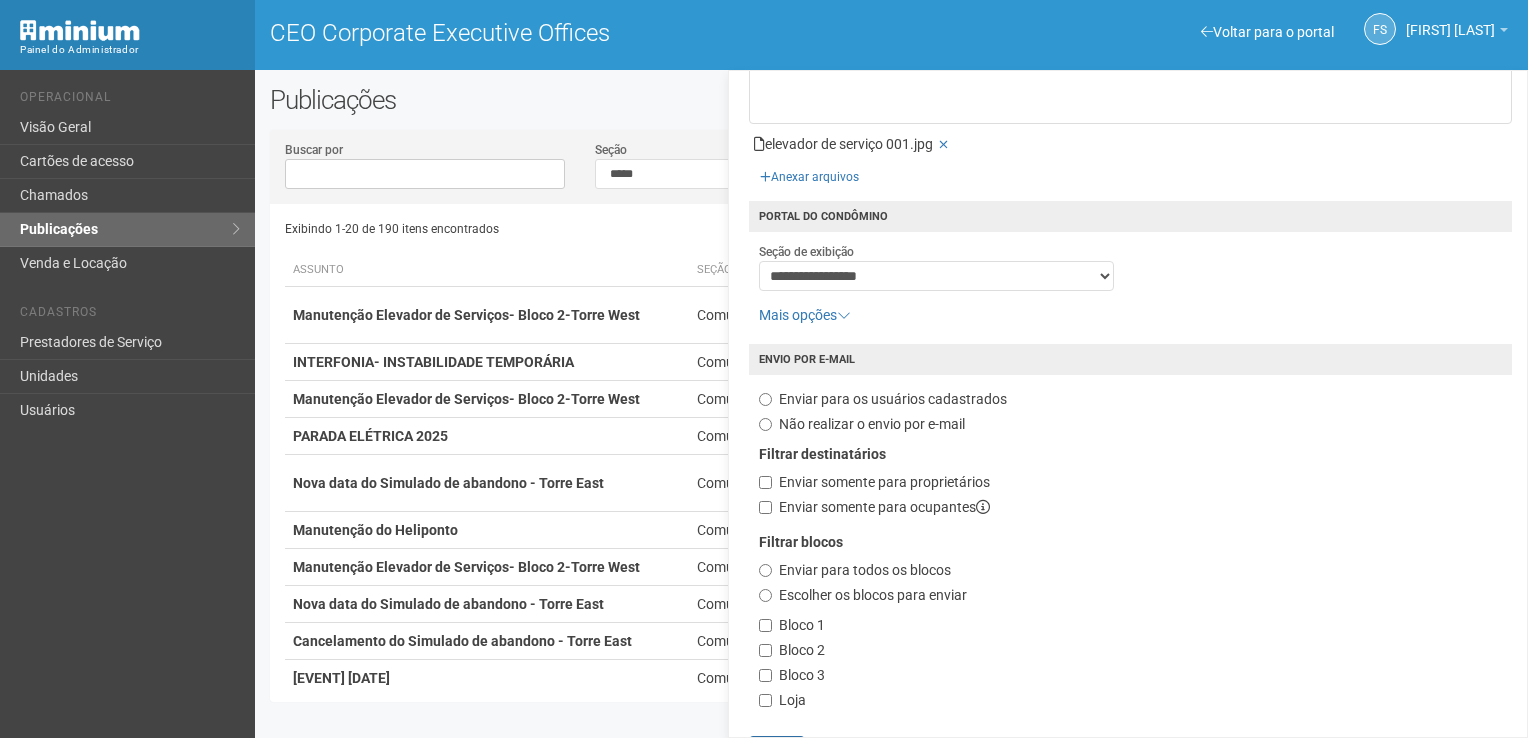 scroll, scrollTop: 396, scrollLeft: 0, axis: vertical 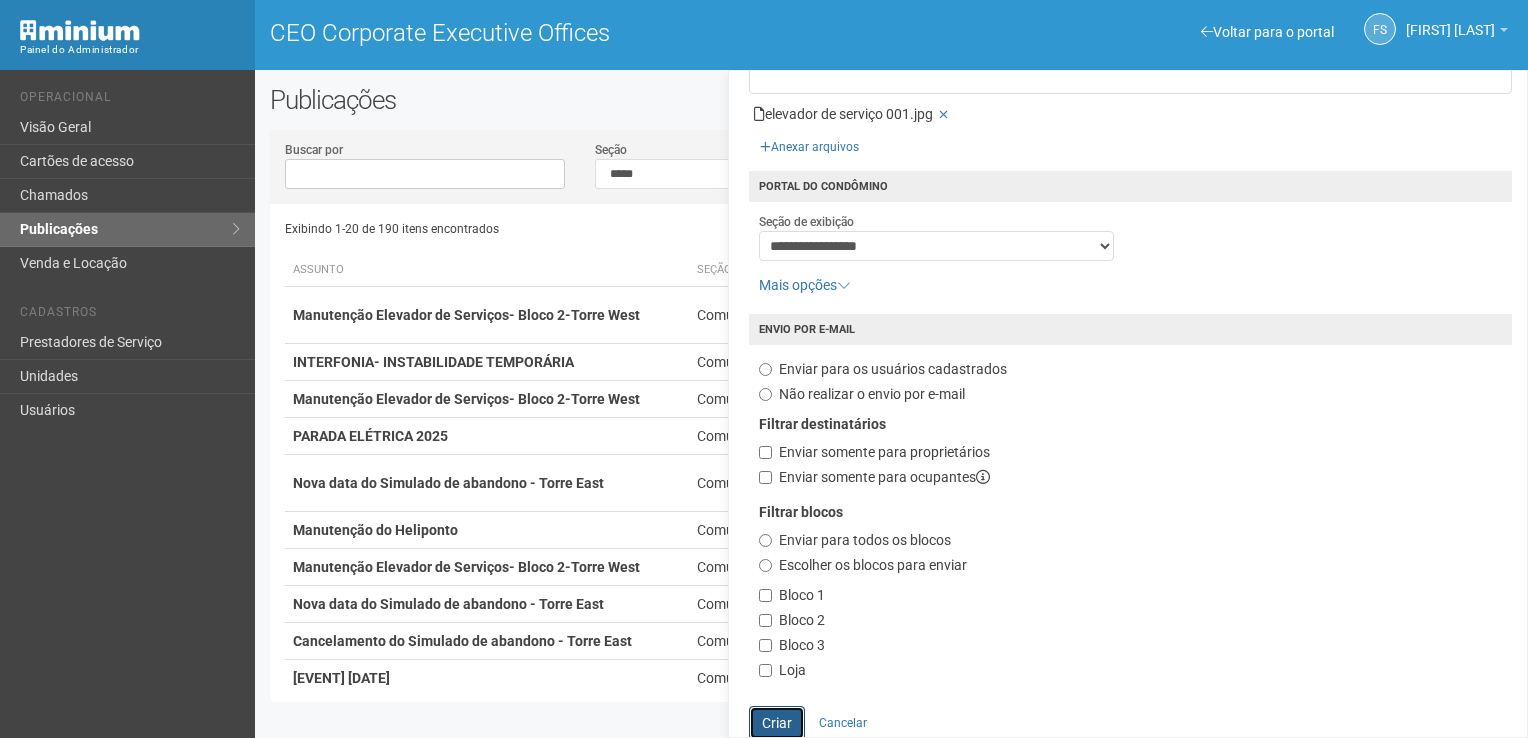 click on "Criar" at bounding box center [777, 723] 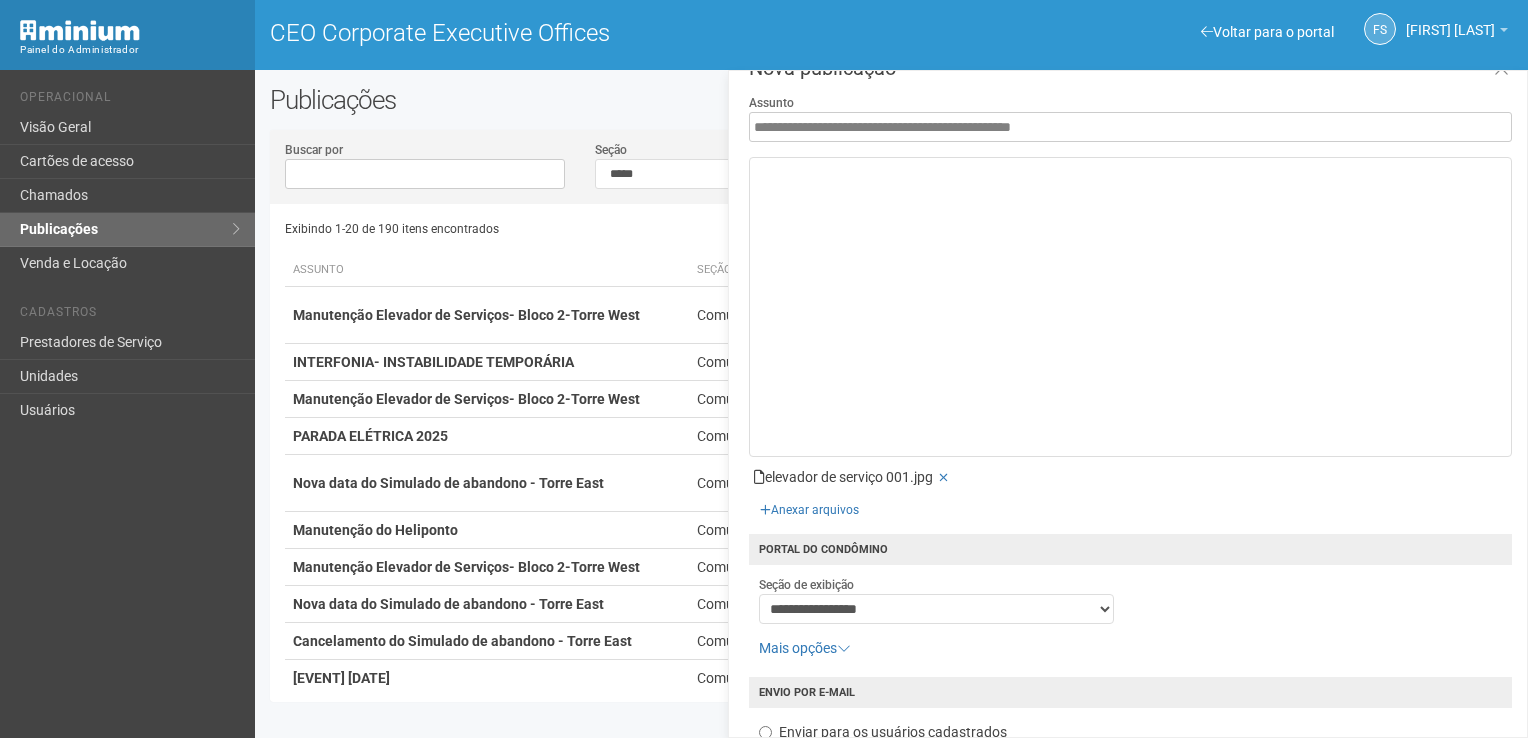 scroll, scrollTop: 0, scrollLeft: 0, axis: both 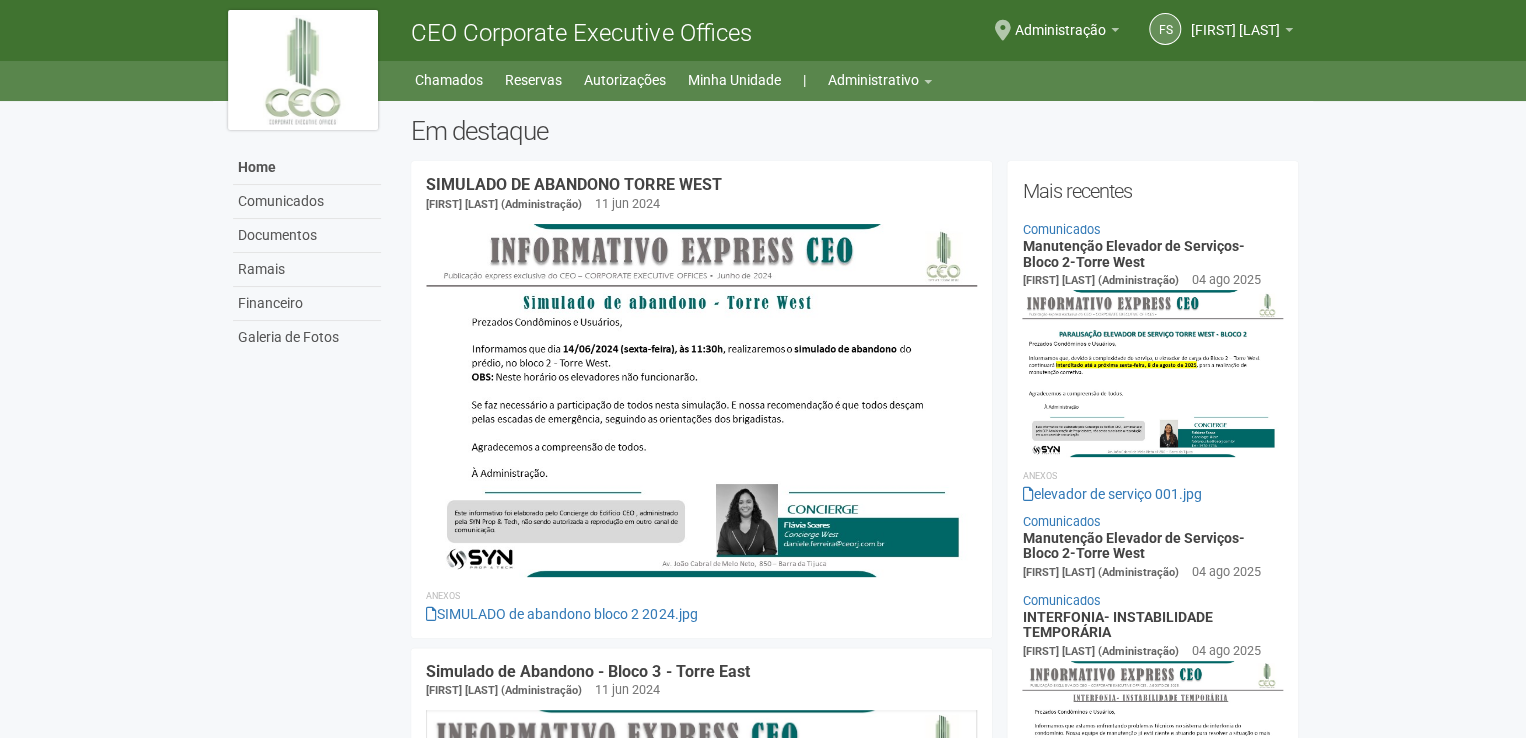 drag, startPoint x: 1062, startPoint y: 538, endPoint x: 1384, endPoint y: 586, distance: 325.55798 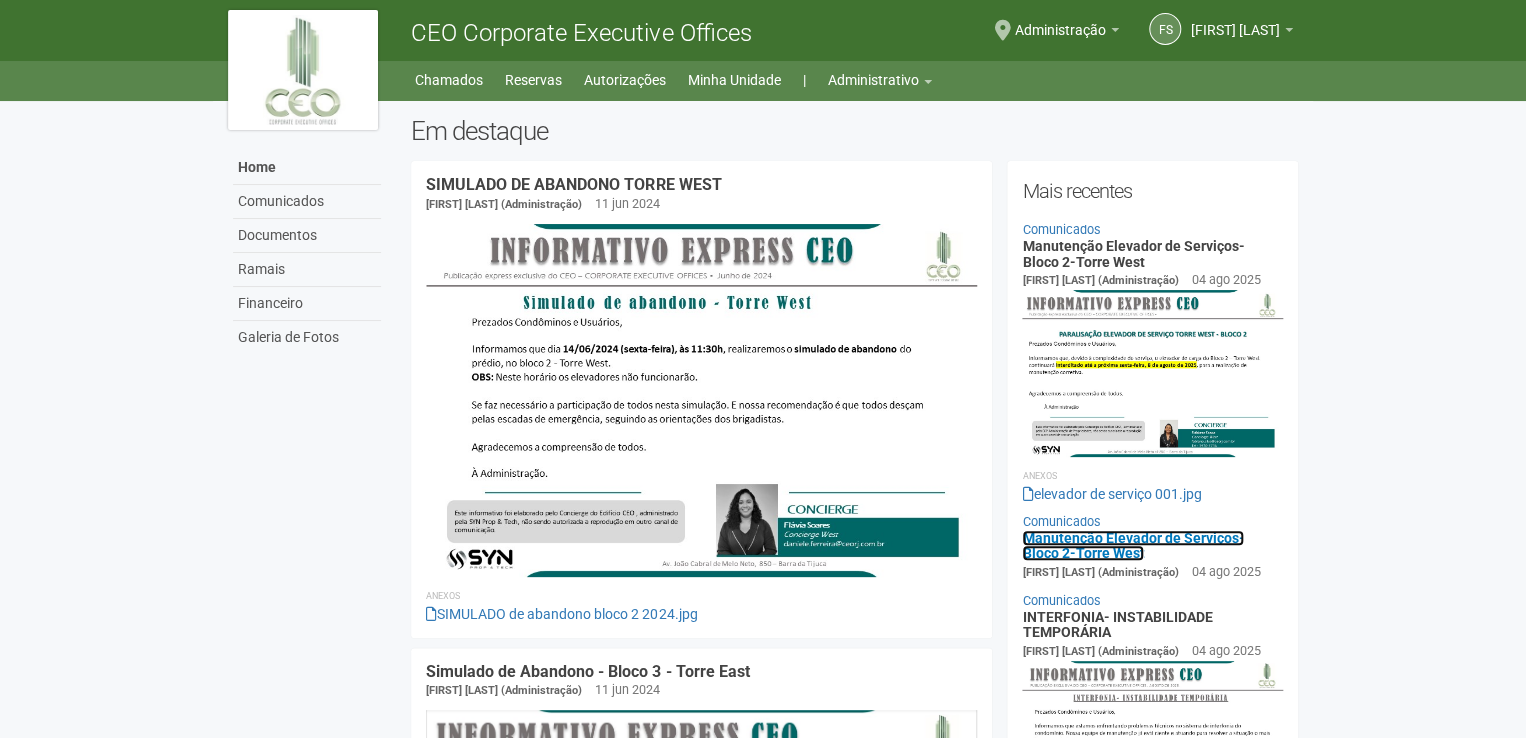 drag, startPoint x: 1092, startPoint y: 582, endPoint x: 1048, endPoint y: 542, distance: 59.464275 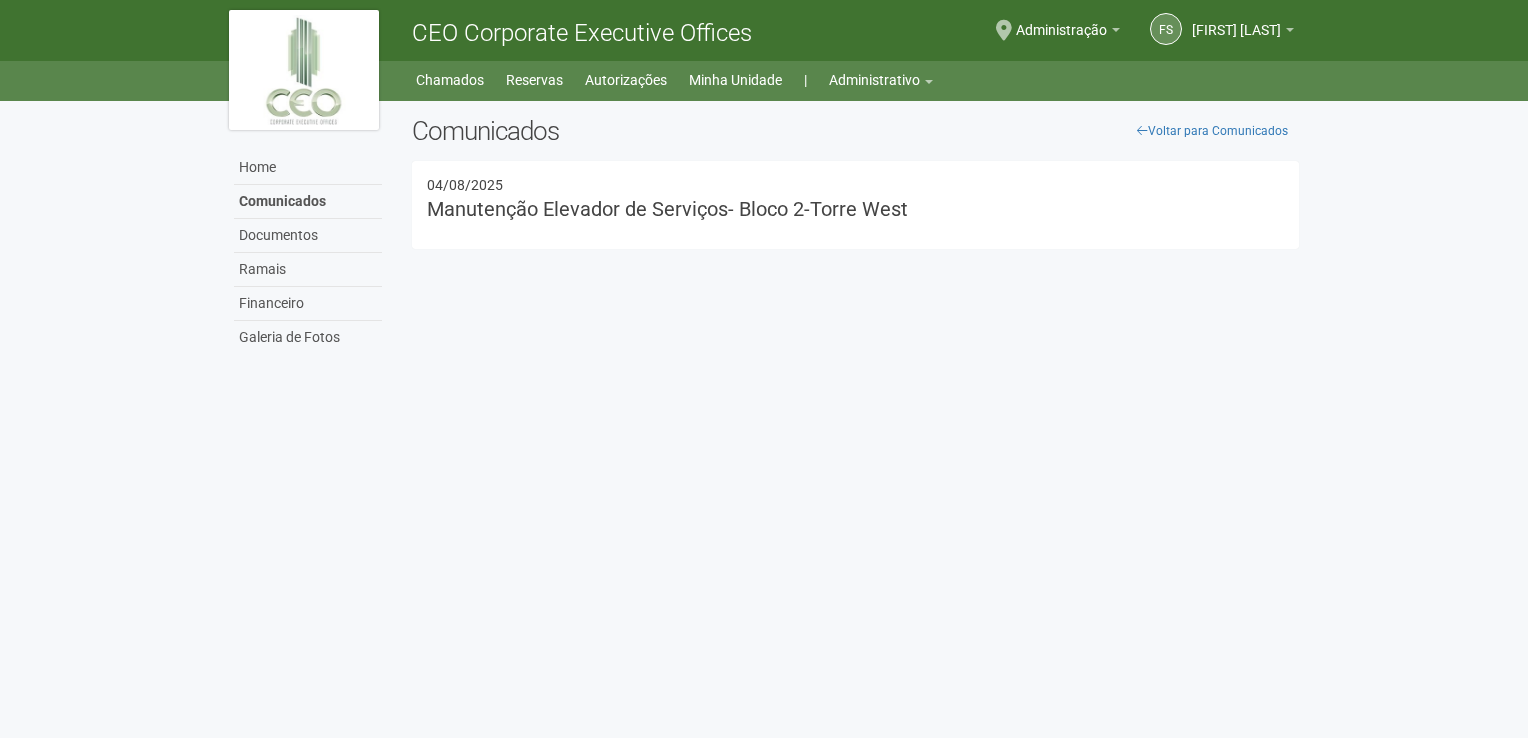 scroll, scrollTop: 0, scrollLeft: 0, axis: both 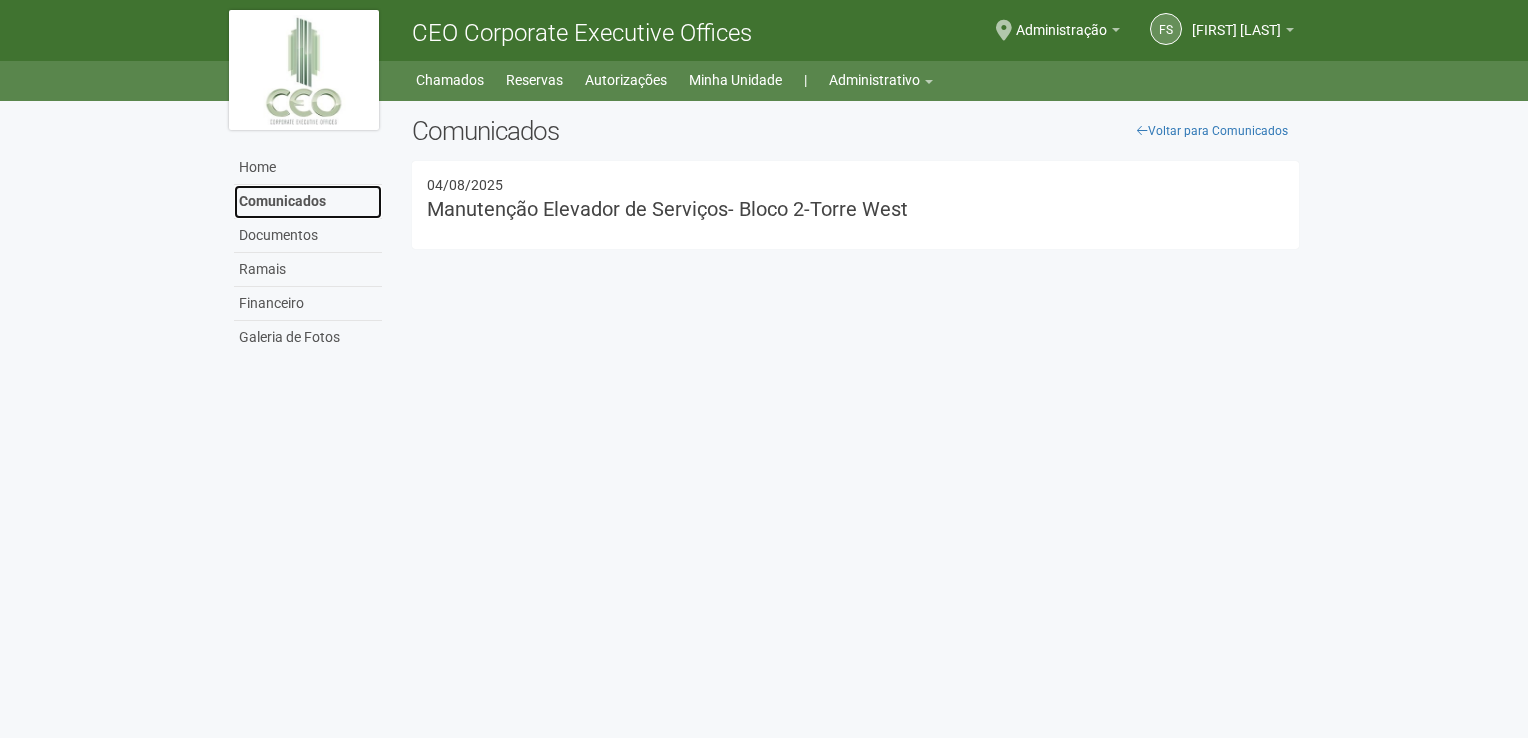click on "Comunicados" at bounding box center [308, 202] 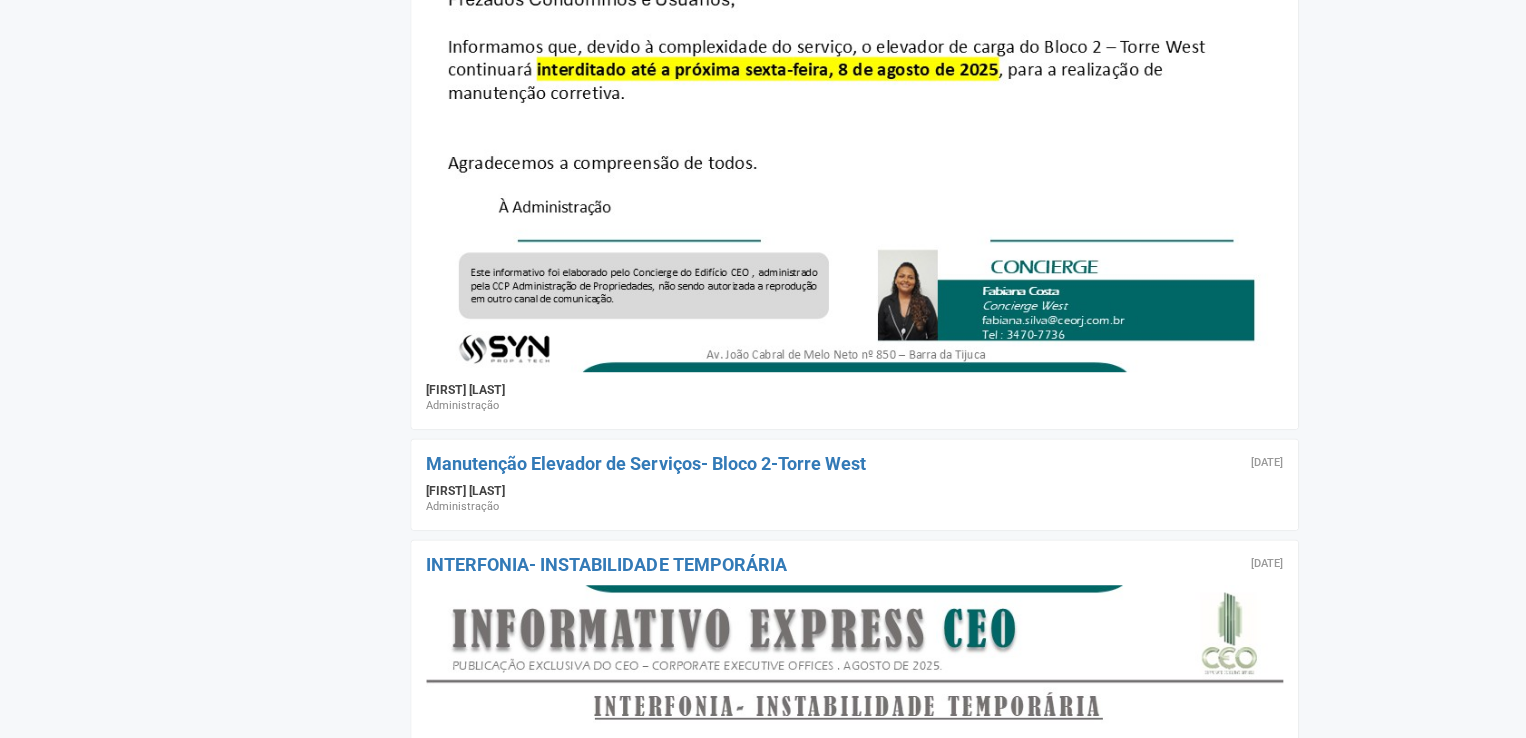 scroll, scrollTop: 400, scrollLeft: 0, axis: vertical 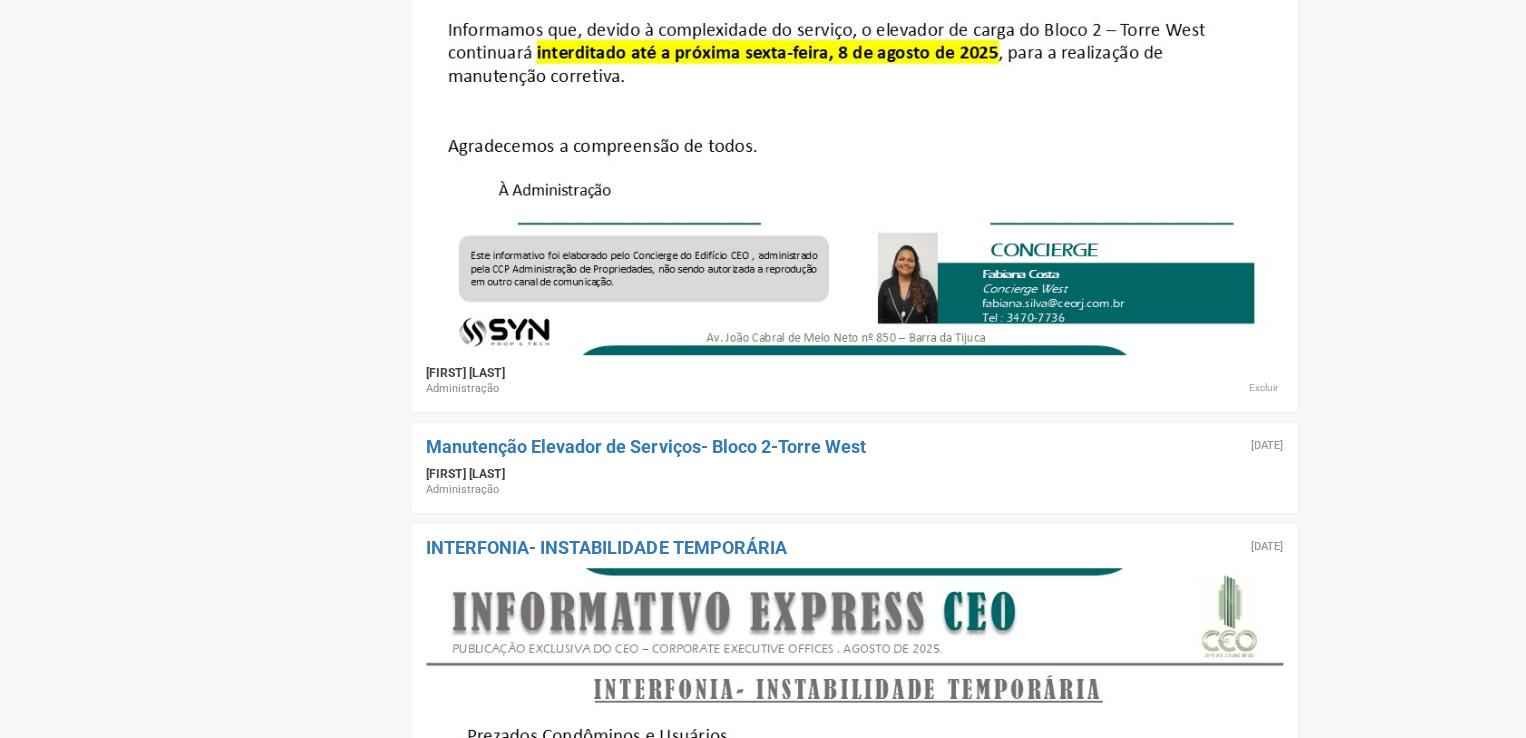 drag, startPoint x: 1256, startPoint y: 485, endPoint x: 872, endPoint y: 92, distance: 549.4588 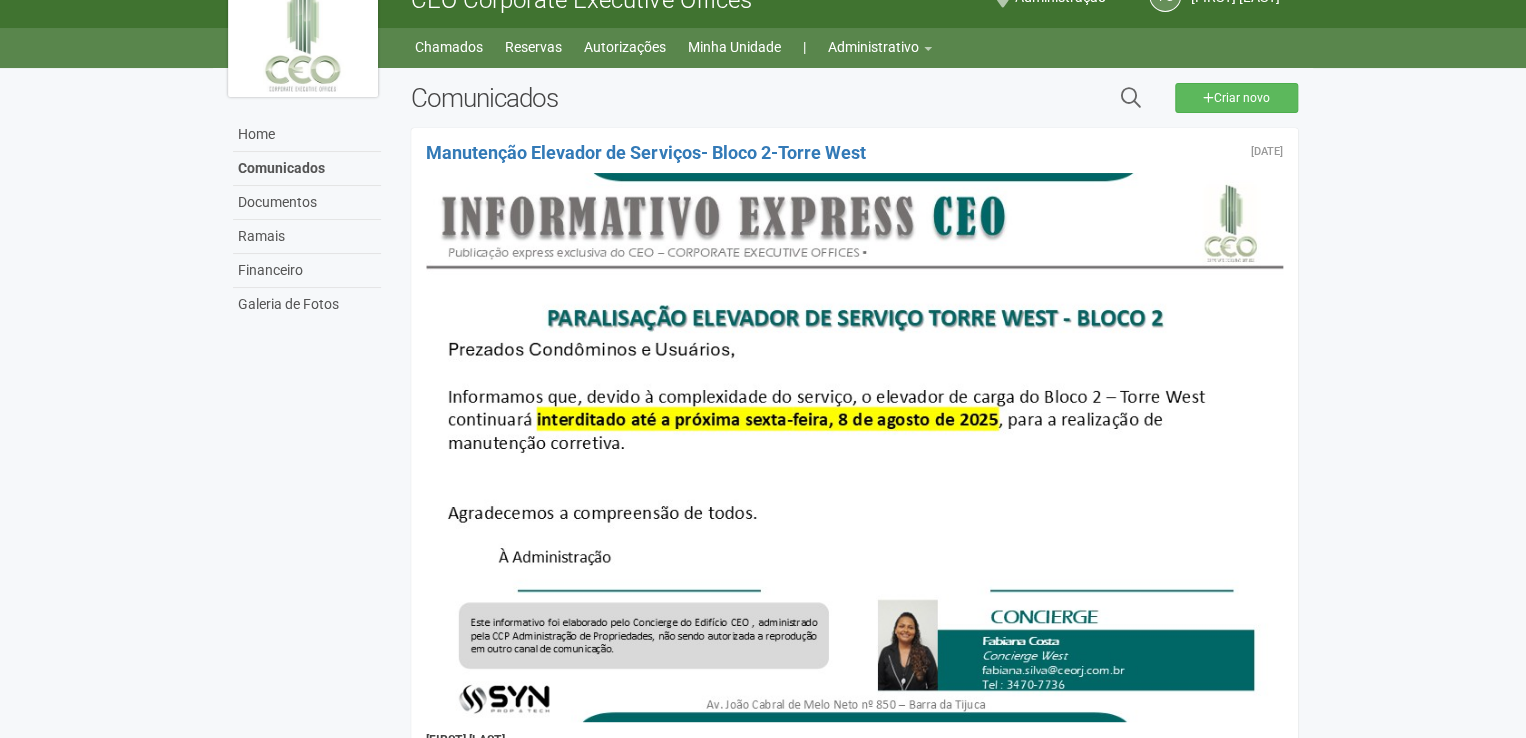 scroll, scrollTop: 0, scrollLeft: 0, axis: both 